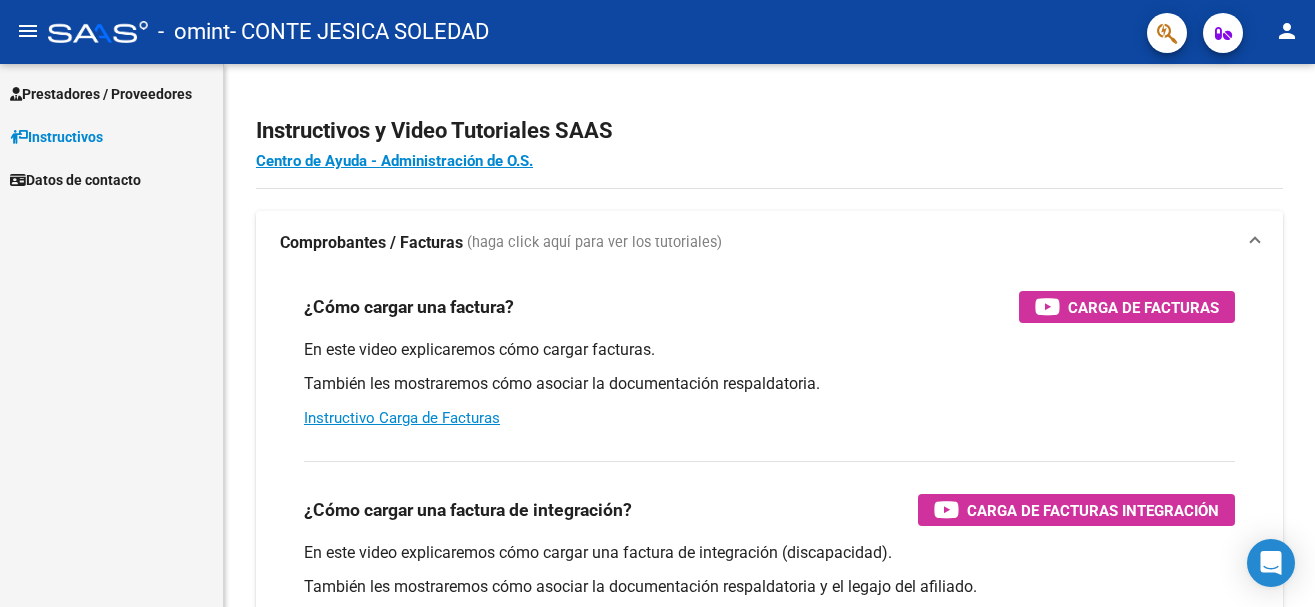 scroll, scrollTop: 0, scrollLeft: 0, axis: both 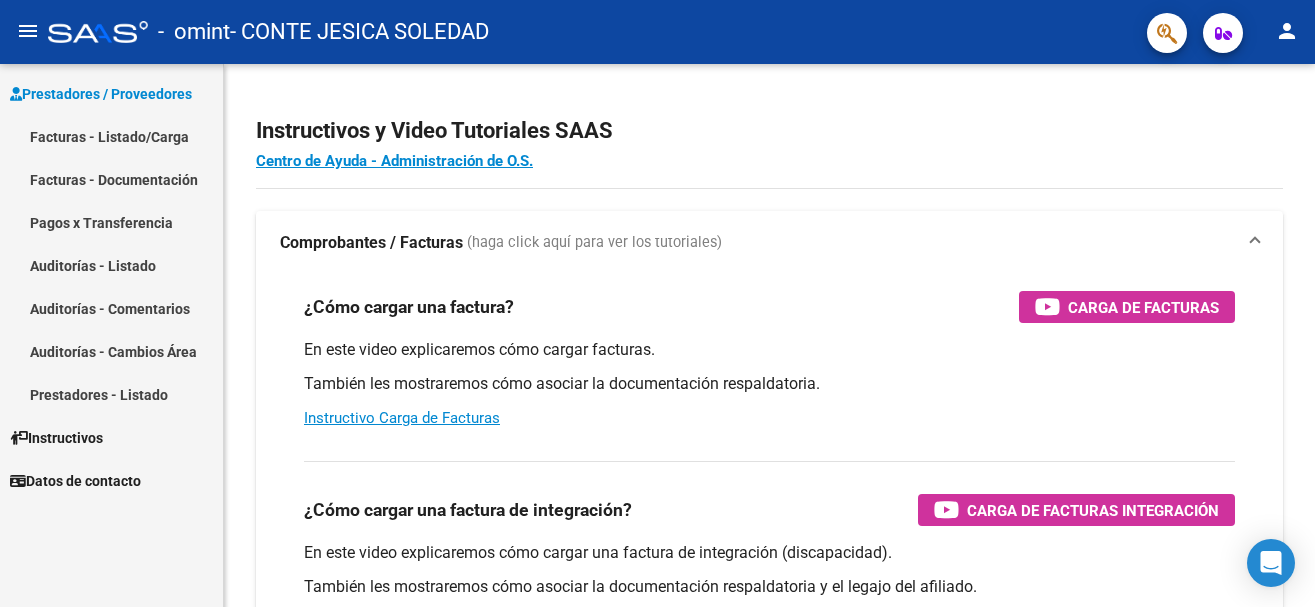 click on "Facturas - Listado/Carga" at bounding box center [111, 136] 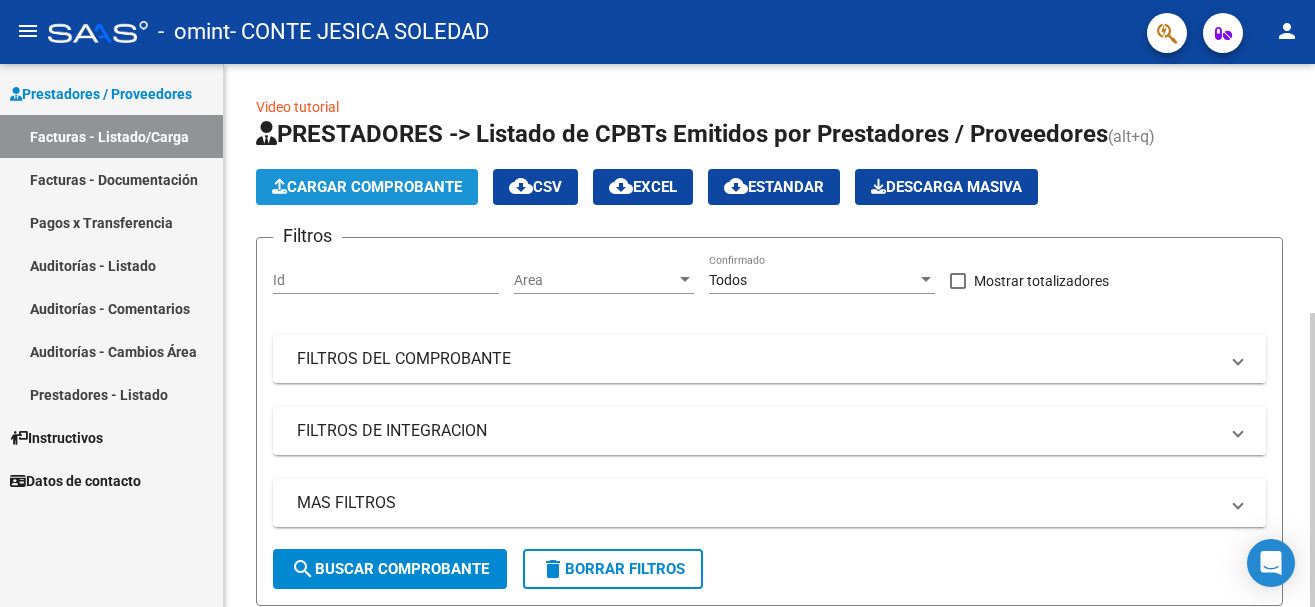 click on "Cargar Comprobante" 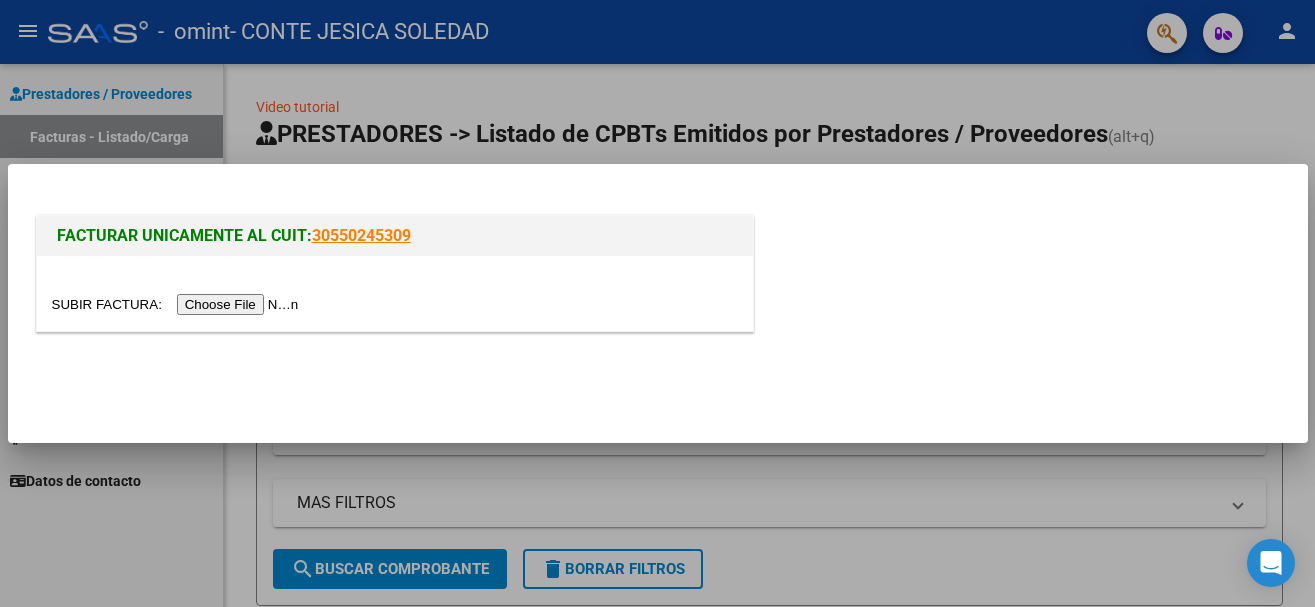 click at bounding box center (178, 304) 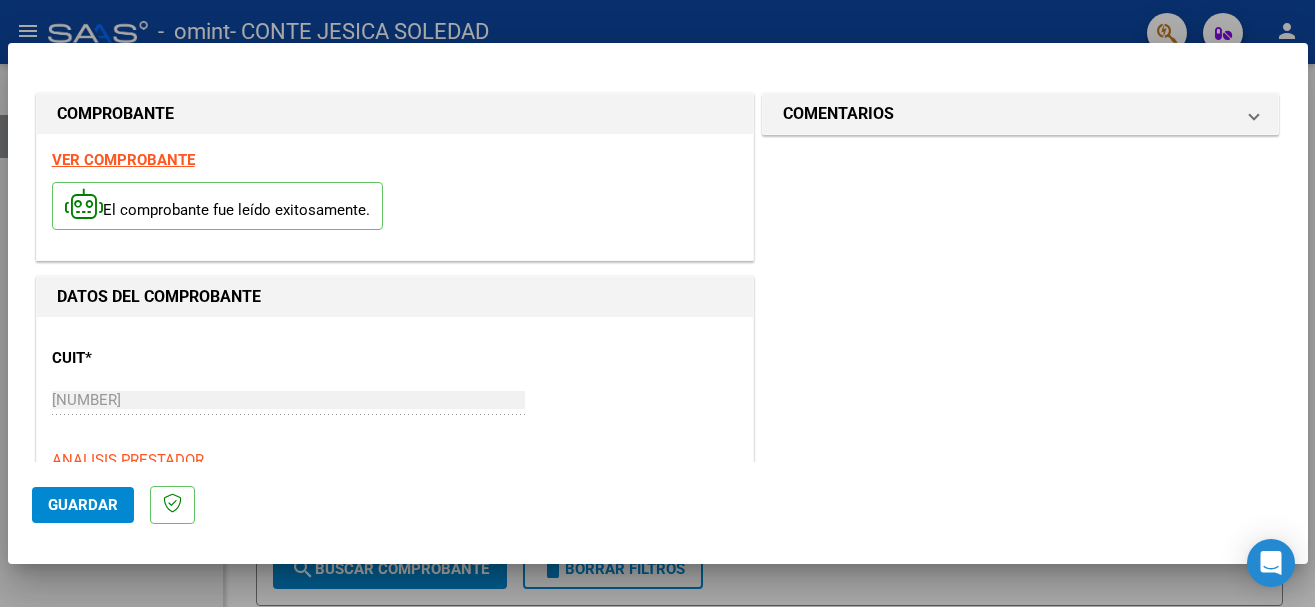 click on "DATOS DEL COMPROBANTE CUIT * [NUMBER] Ingresar CUIT ANALISIS PRESTADOR Area destinado * Integración Seleccionar Area Luego de guardar debe preaprobar la factura asociandola a un legajo de integración y subir la documentación respaldatoria (planilla de asistencia o ddjj para período de aislamiento) Período de Prestación (Ej: 202305 para Mayo 2023 Ingrese el Período de Prestación como indica el ejemplo Comprobante Tipo * Factura C Seleccionar Tipo Punto de Venta * 2 Ingresar el Nro. Número * 961 Ingresar el Nro. Monto * $ 111.335,49 Ingresar el monto Fecha del Cpbt. * 2025-08-01 Ingresar la fecha CAE / CAEA (no ingrese CAI) 75318593902611 Ingresar el CAE o CAEA (no ingrese CAI) Fecha de Vencimiento Ingresar la fecha Ref. Externa Ingresar la ref. N° Liquidación Ingresar el N° Liquidación" at bounding box center (395, 1030) 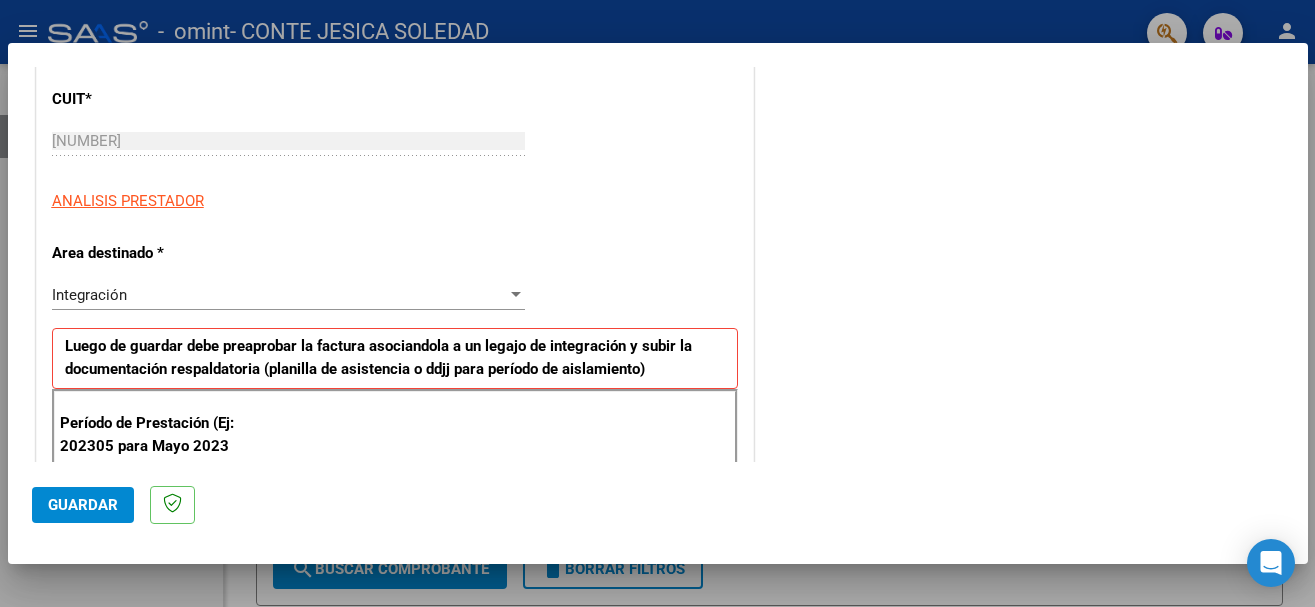 scroll, scrollTop: 359, scrollLeft: 0, axis: vertical 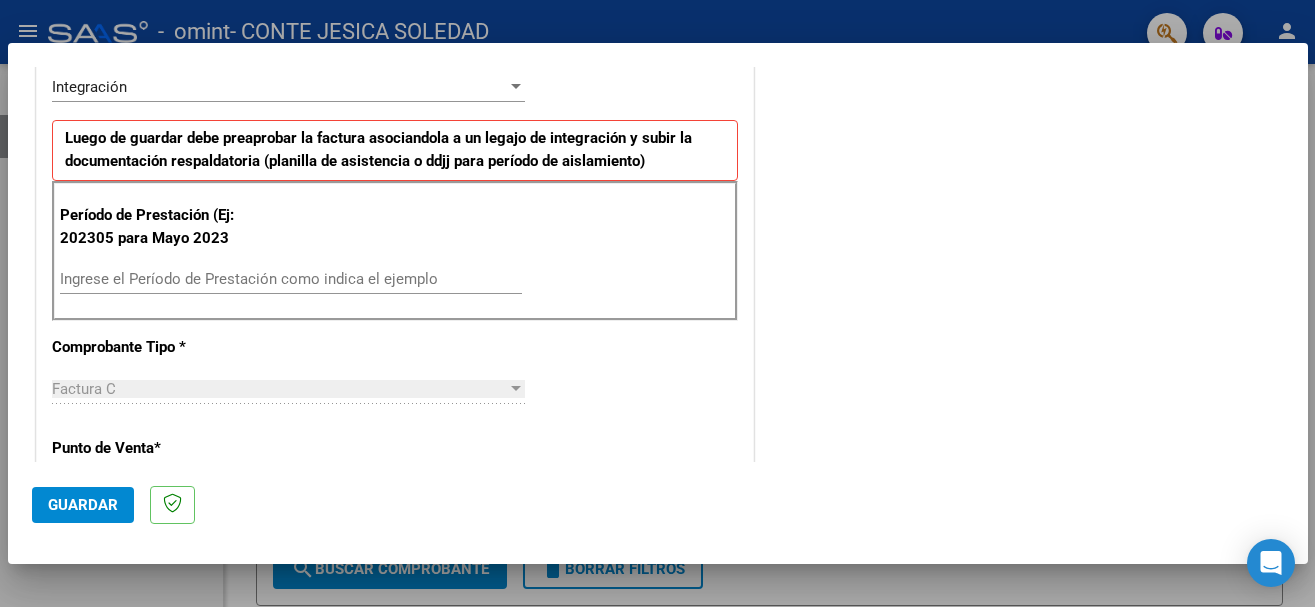 click on "Ingrese el Período de Prestación como indica el ejemplo" at bounding box center (291, 279) 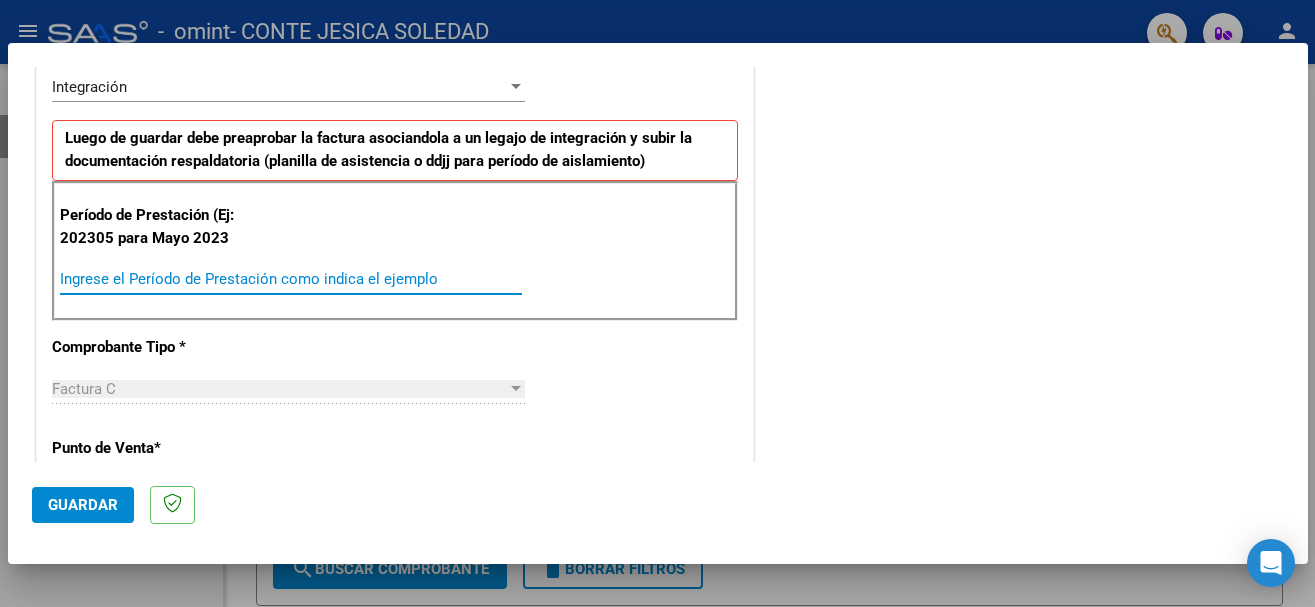 click on "Ingrese el Período de Prestación como indica el ejemplo" at bounding box center [291, 279] 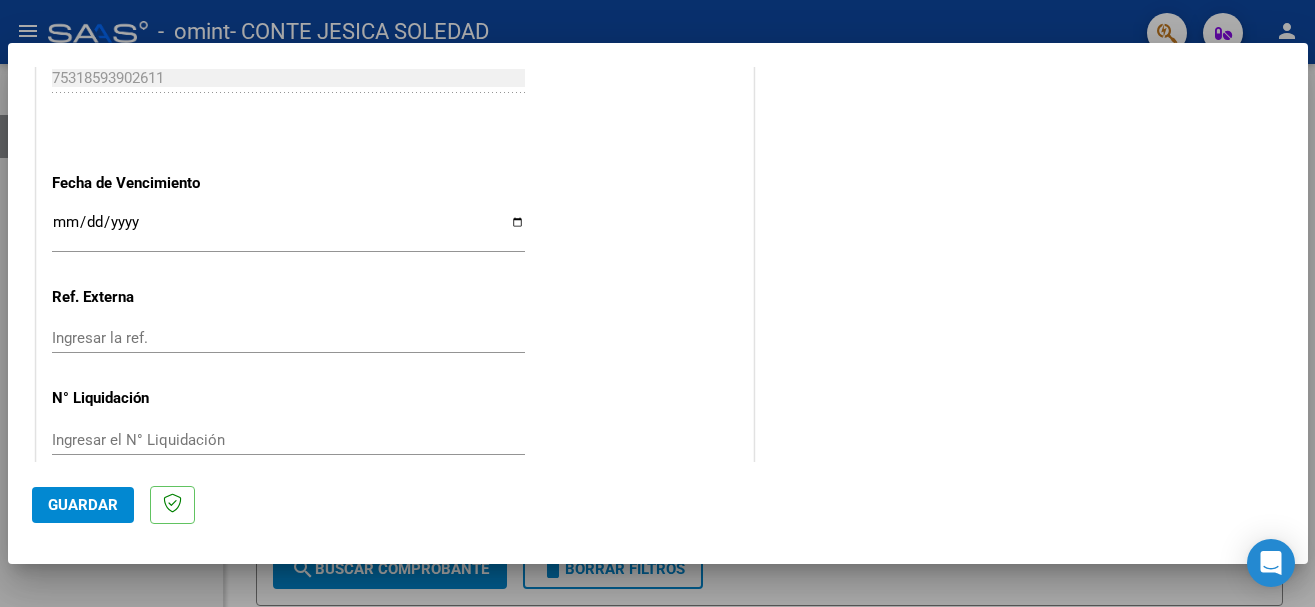 scroll, scrollTop: 1303, scrollLeft: 0, axis: vertical 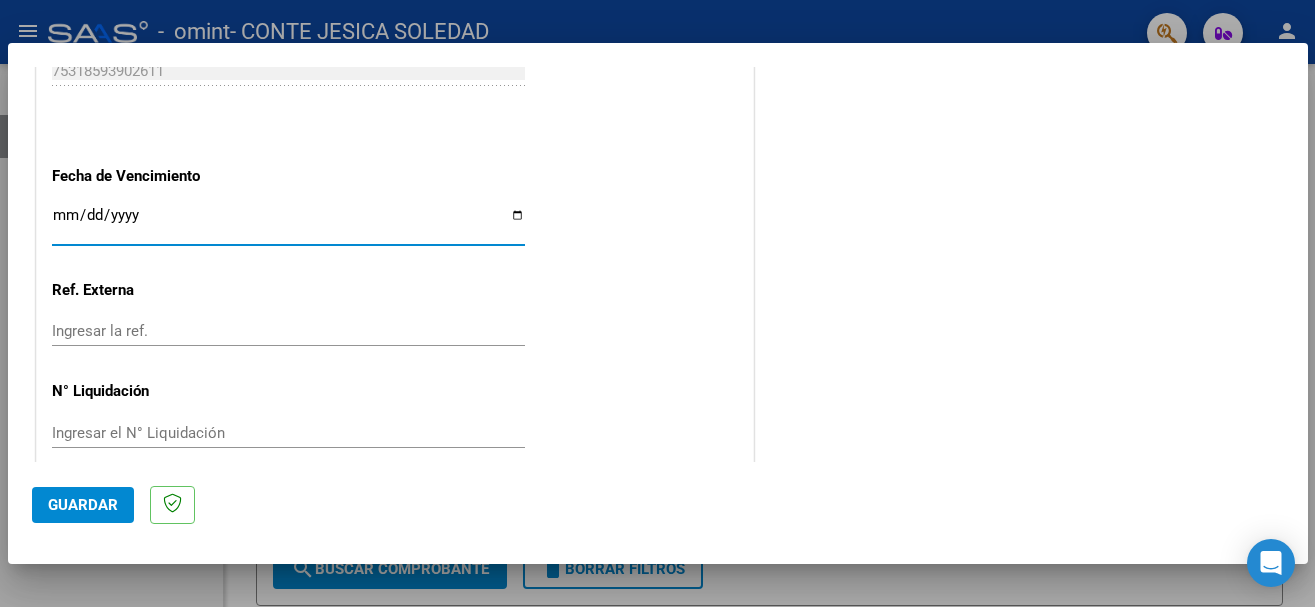 click on "Ingresar la fecha" at bounding box center [288, 223] 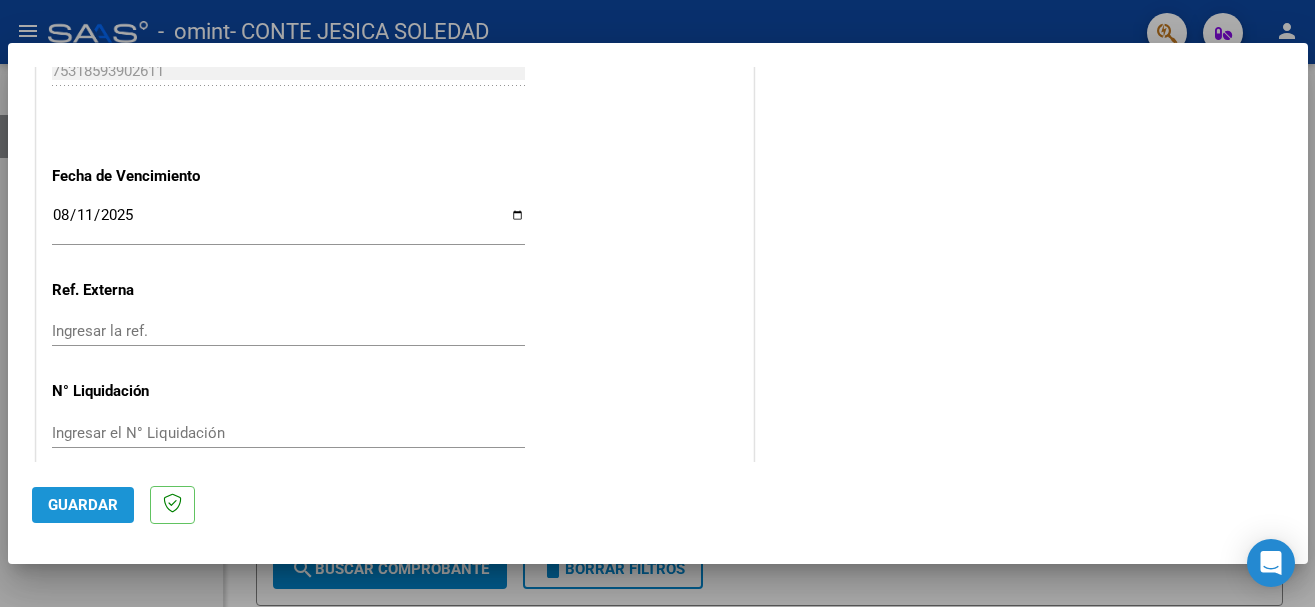 click on "Guardar" 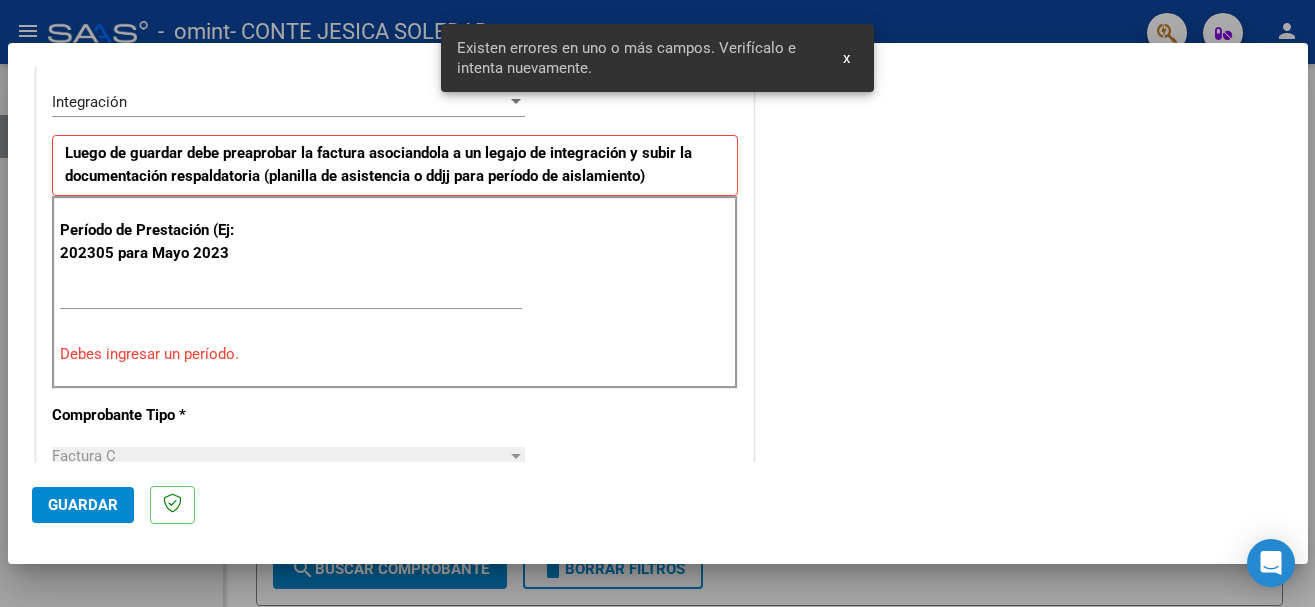 scroll, scrollTop: 442, scrollLeft: 0, axis: vertical 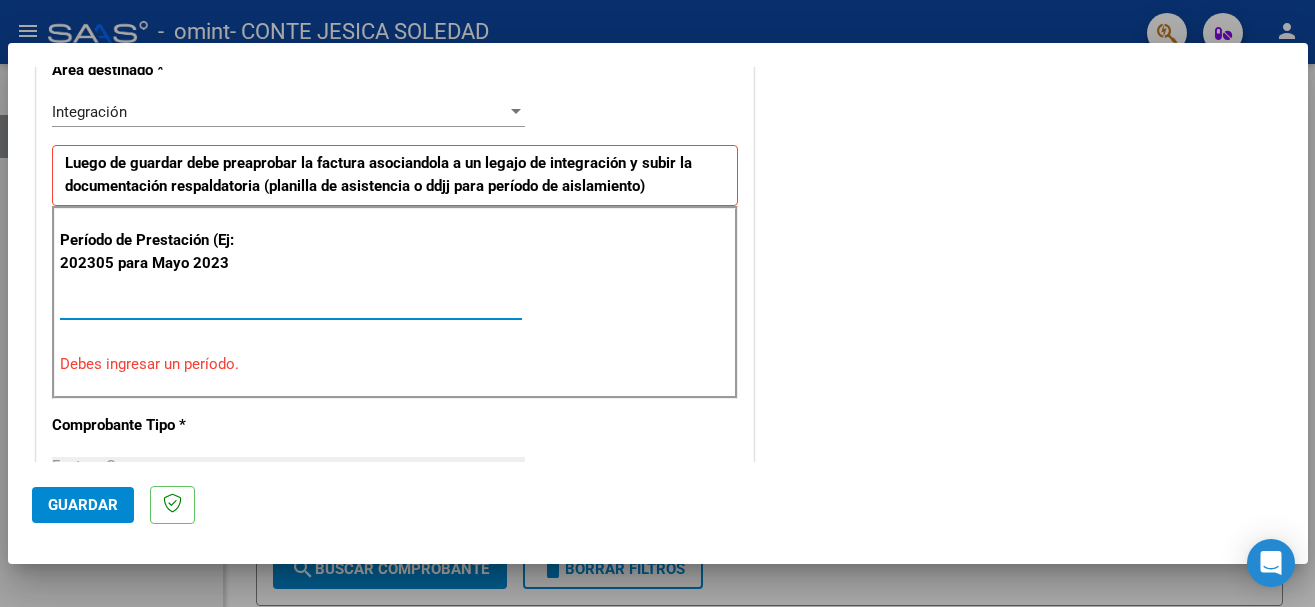click on "Ingrese el Período de Prestación como indica el ejemplo" at bounding box center (291, 304) 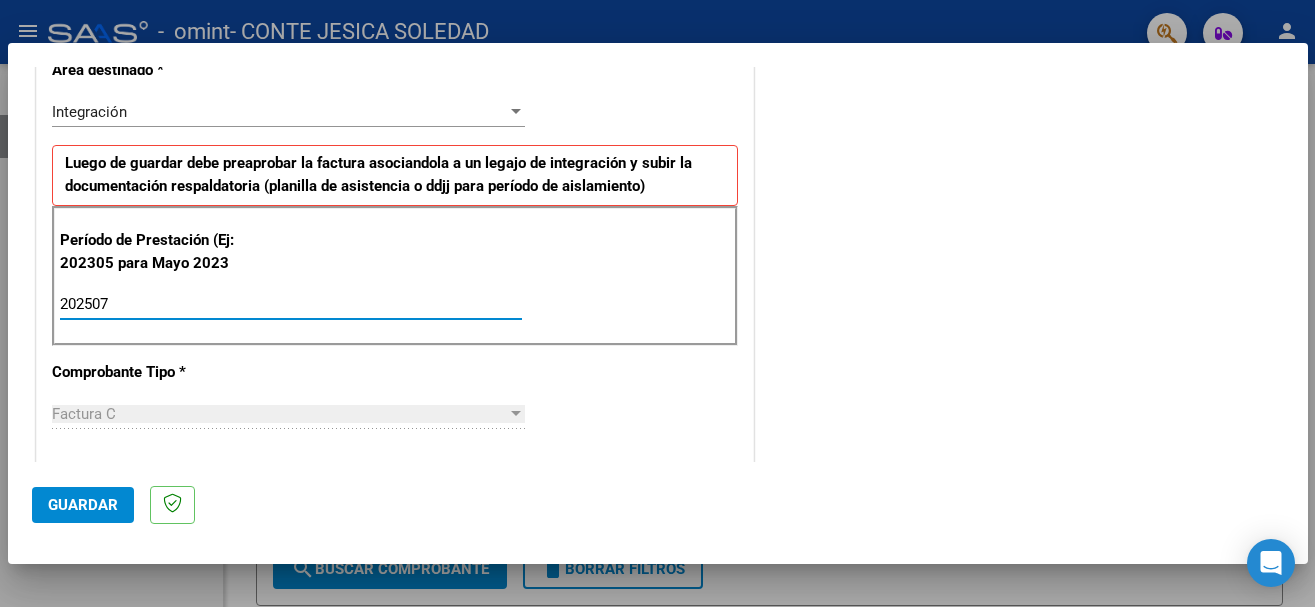 type on "202507" 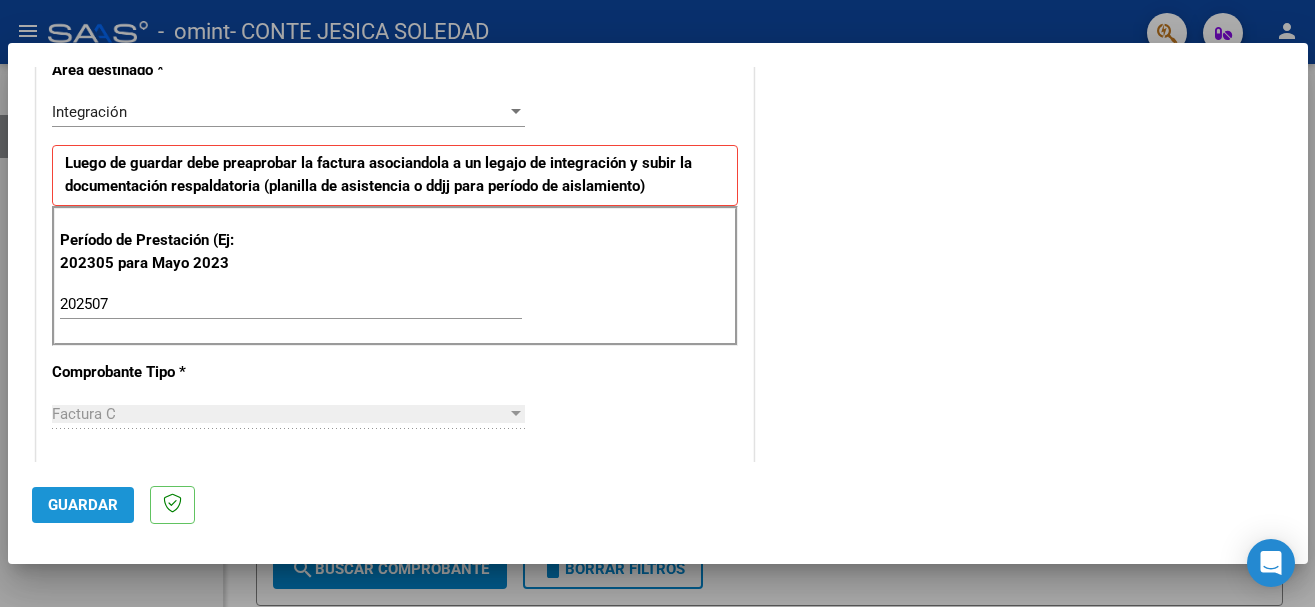 click on "Guardar" 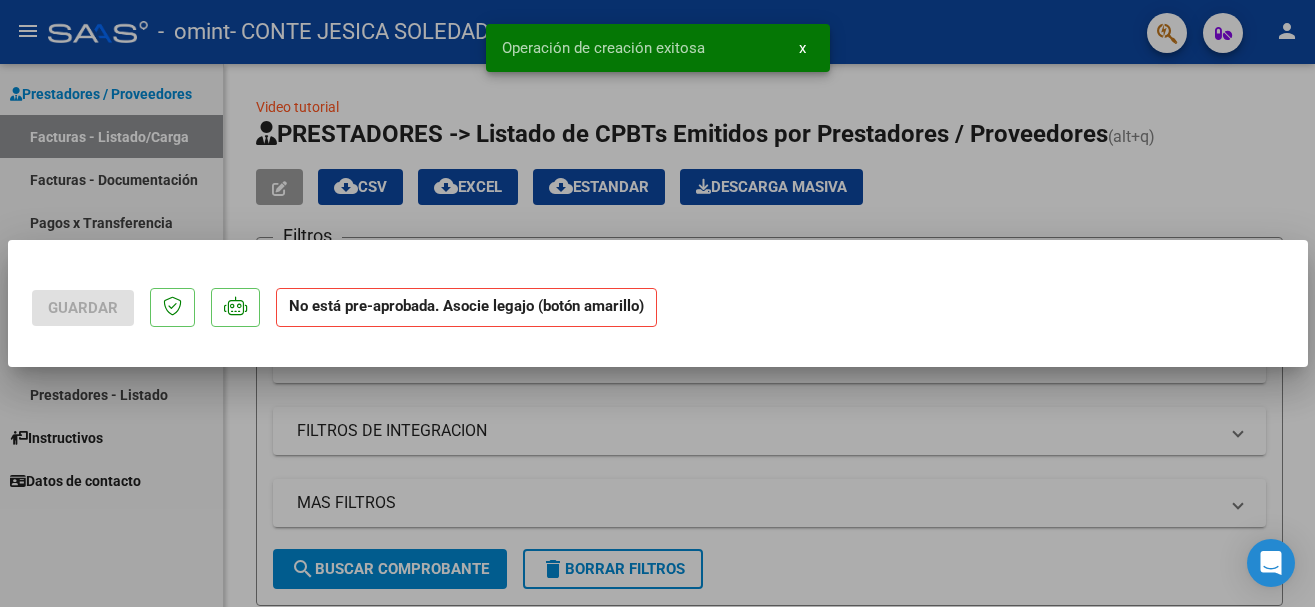 scroll, scrollTop: 0, scrollLeft: 0, axis: both 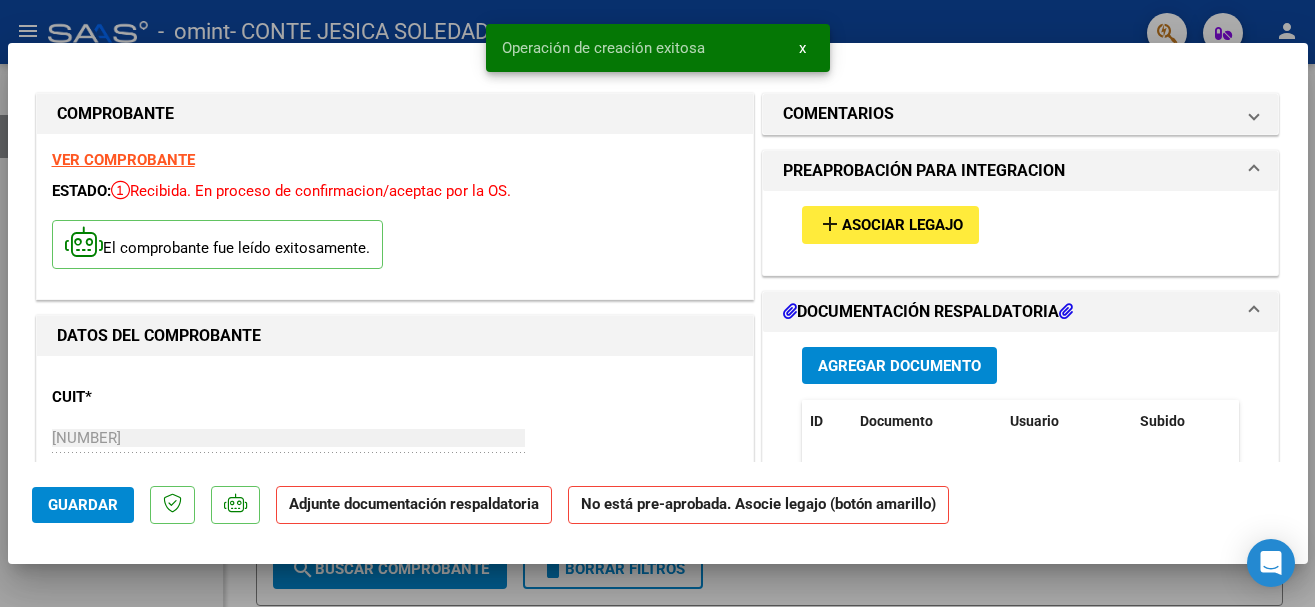 click on "Adjunte documentación respaldatoria" 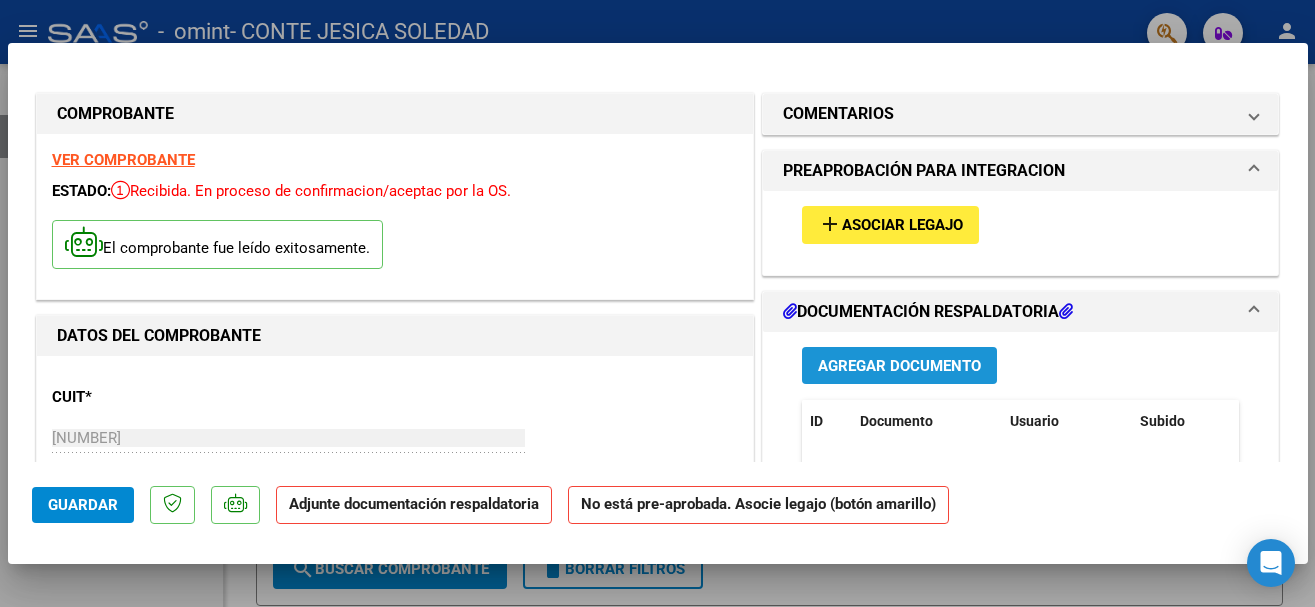 click on "Agregar Documento" at bounding box center [899, 366] 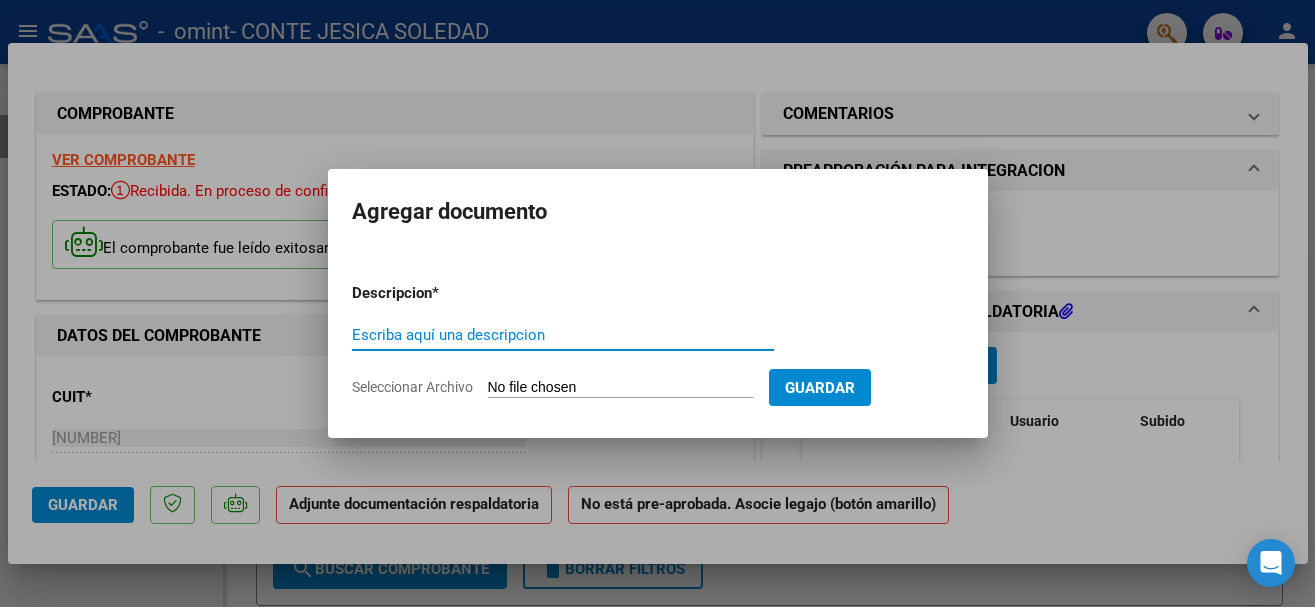 click on "Seleccionar Archivo" at bounding box center [620, 388] 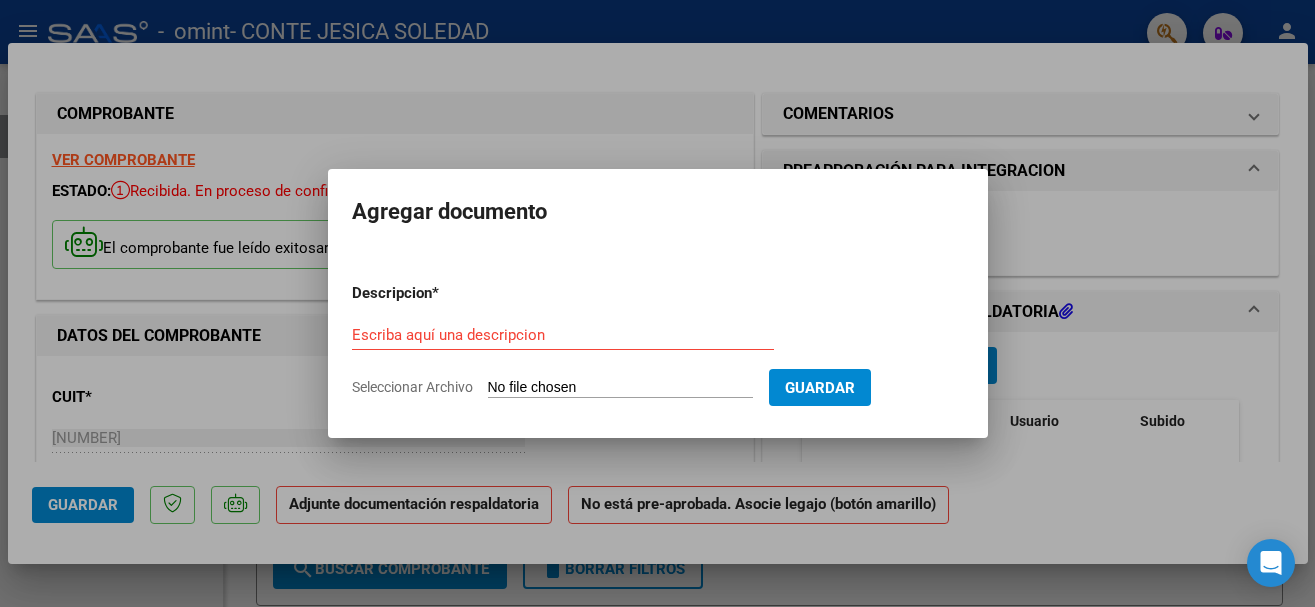 type on "C:\fakepath\20250730_092711.jpg" 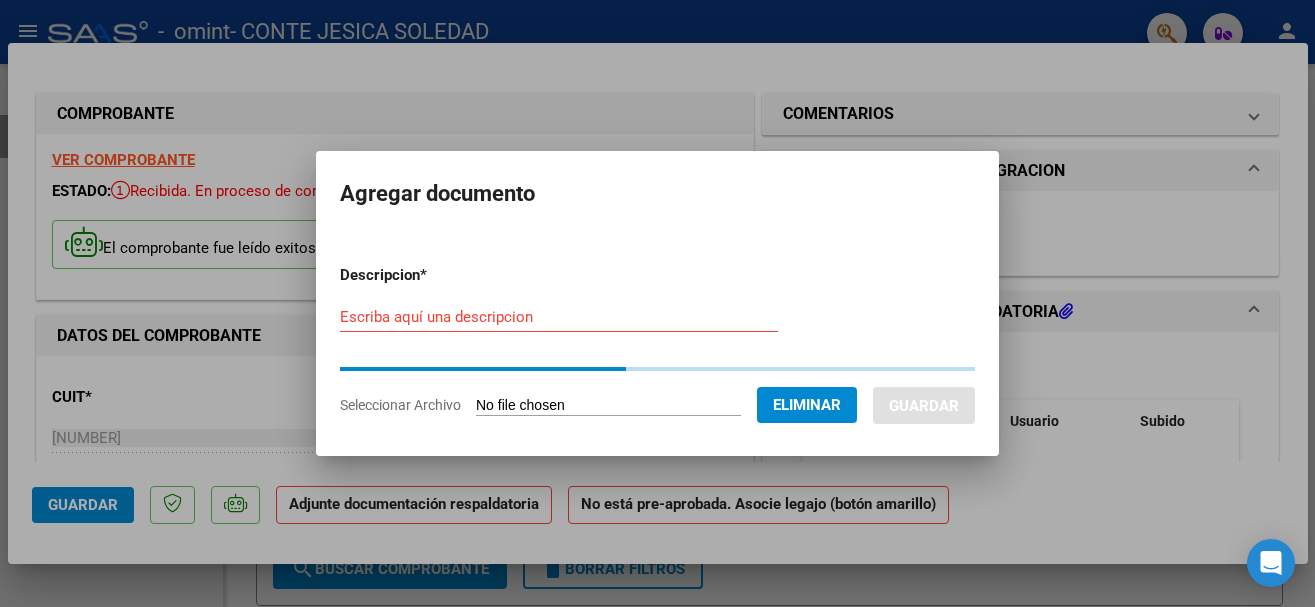 click on "Escriba aquí una descripcion" at bounding box center (559, 326) 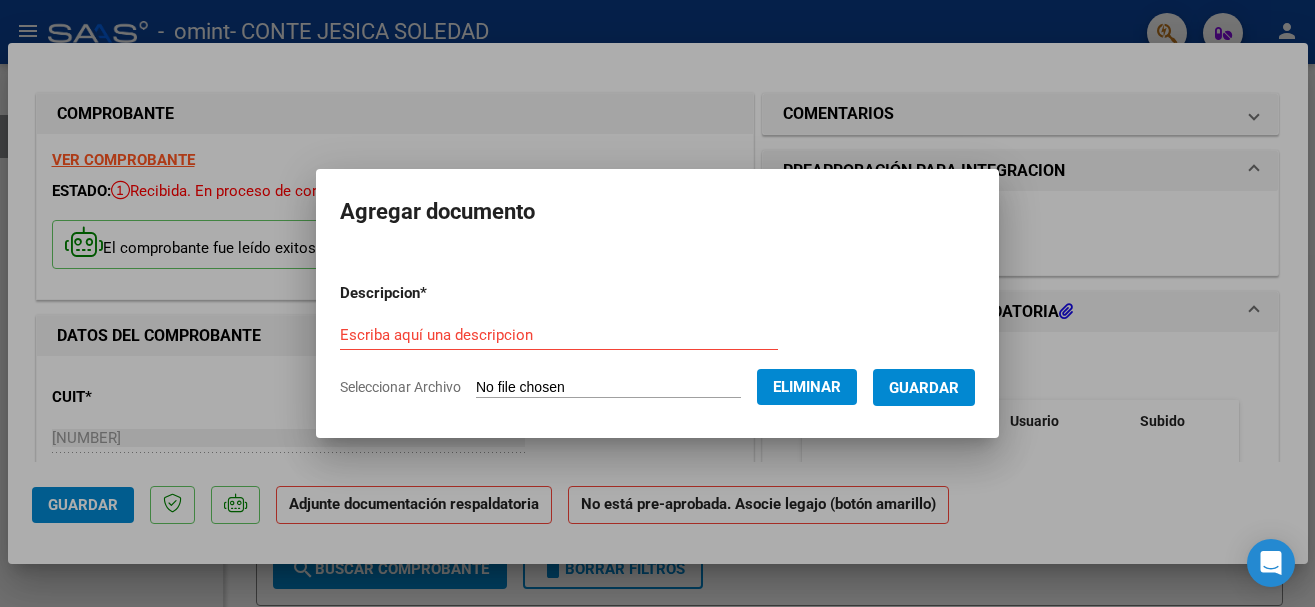 click on "Escriba aquí una descripcion" at bounding box center (559, 335) 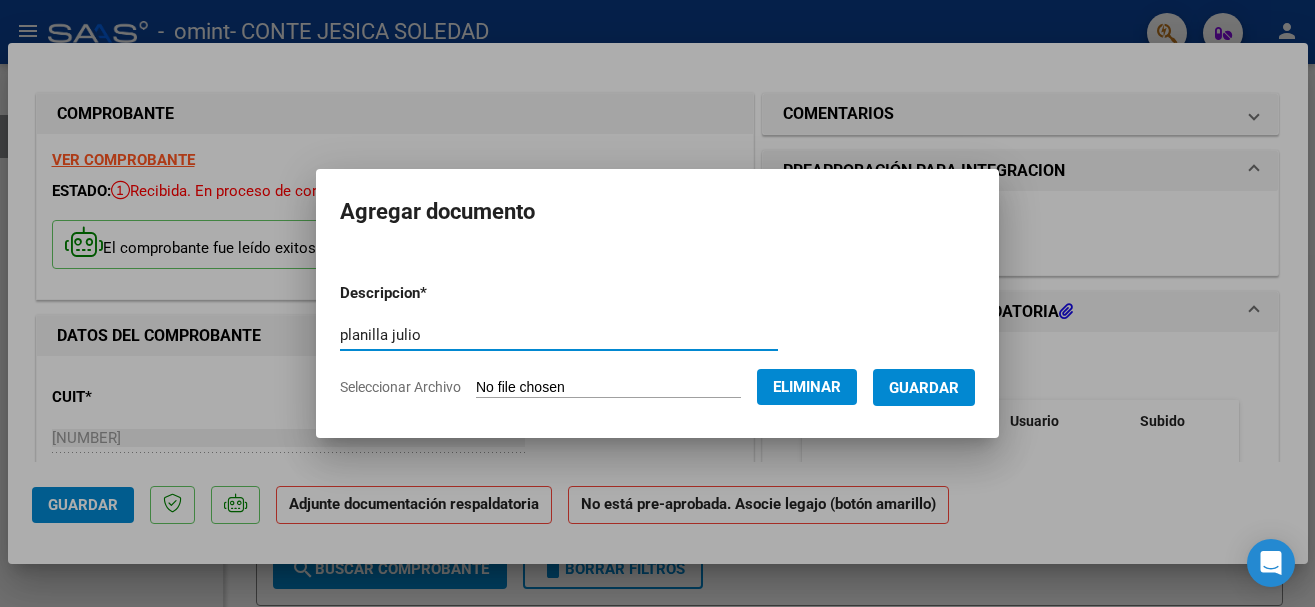 type on "planilla julio" 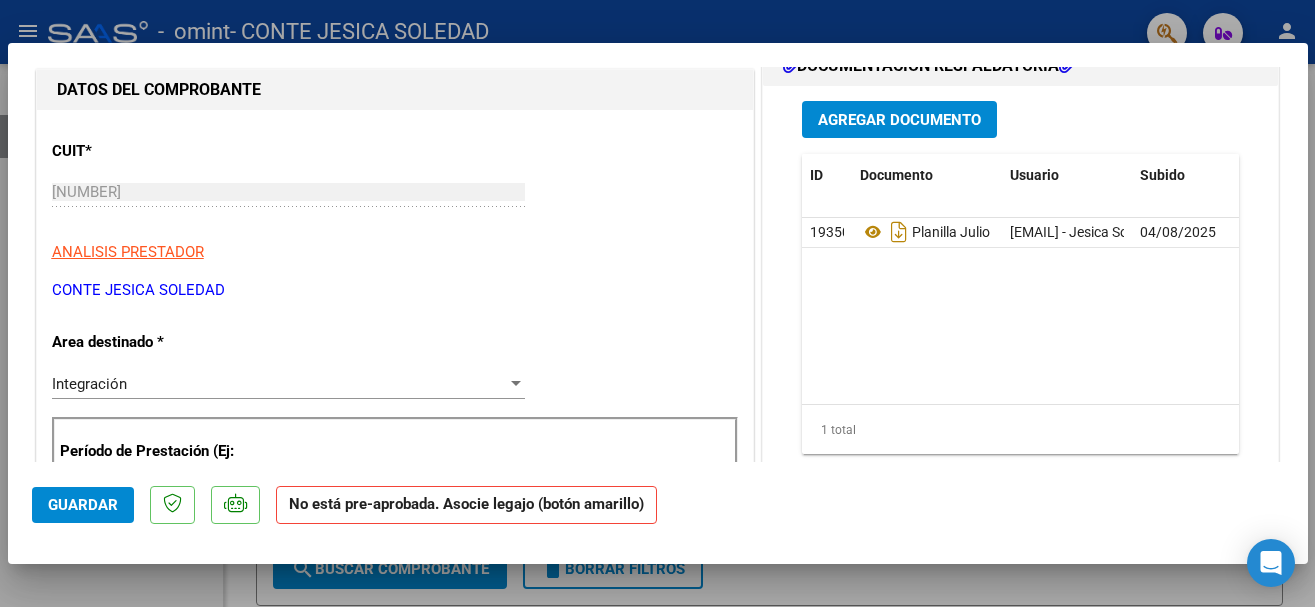 scroll, scrollTop: 0, scrollLeft: 0, axis: both 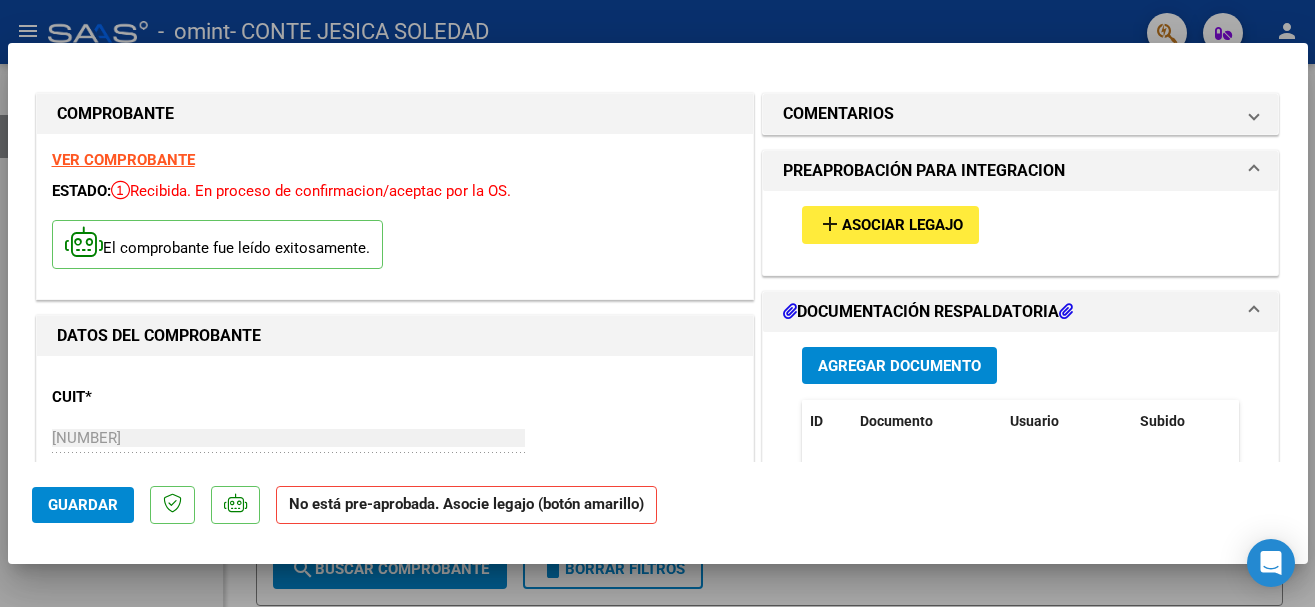 click on "add Asociar Legajo" at bounding box center [1021, 224] 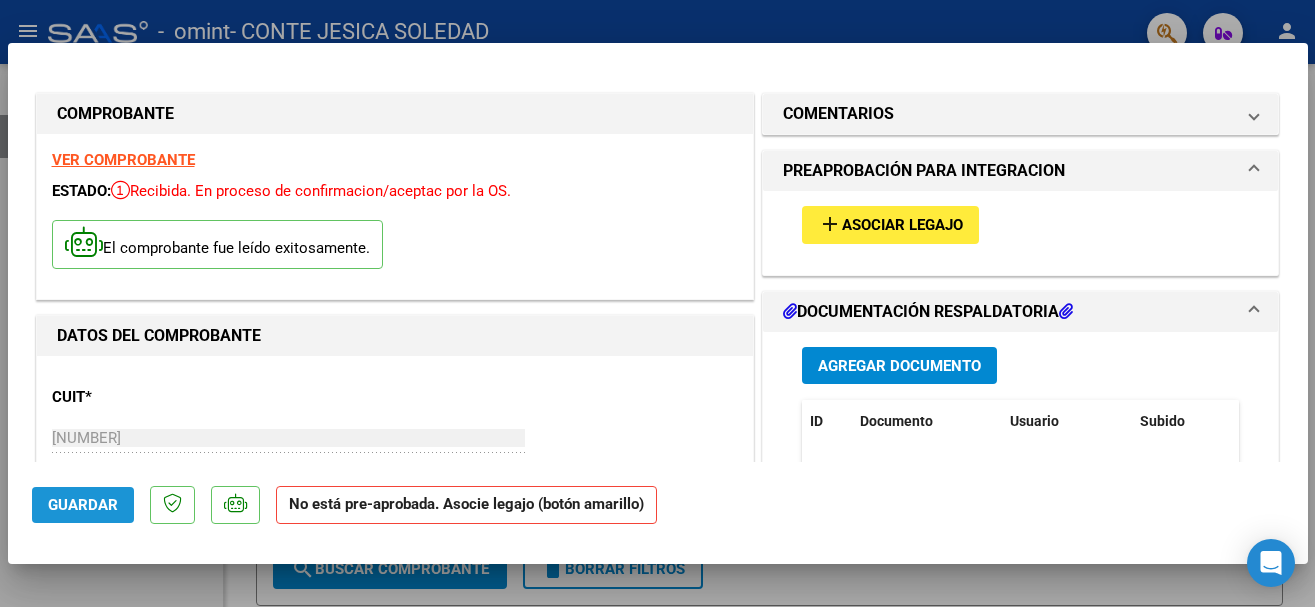 click on "Guardar" 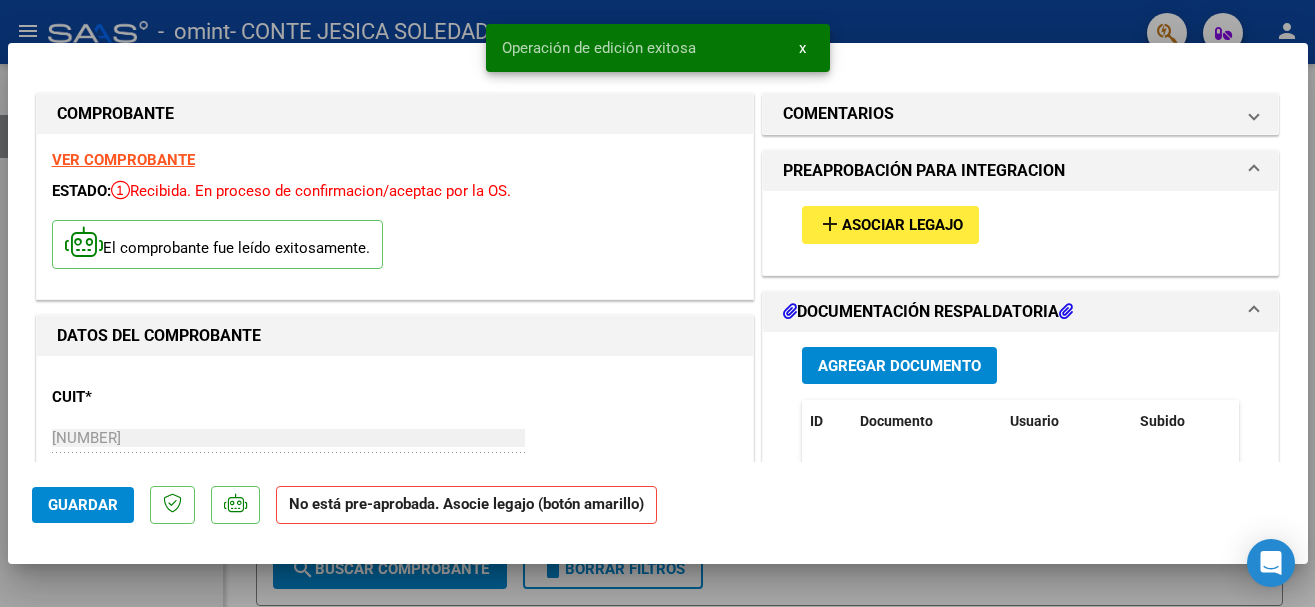 click on "x" at bounding box center [802, 48] 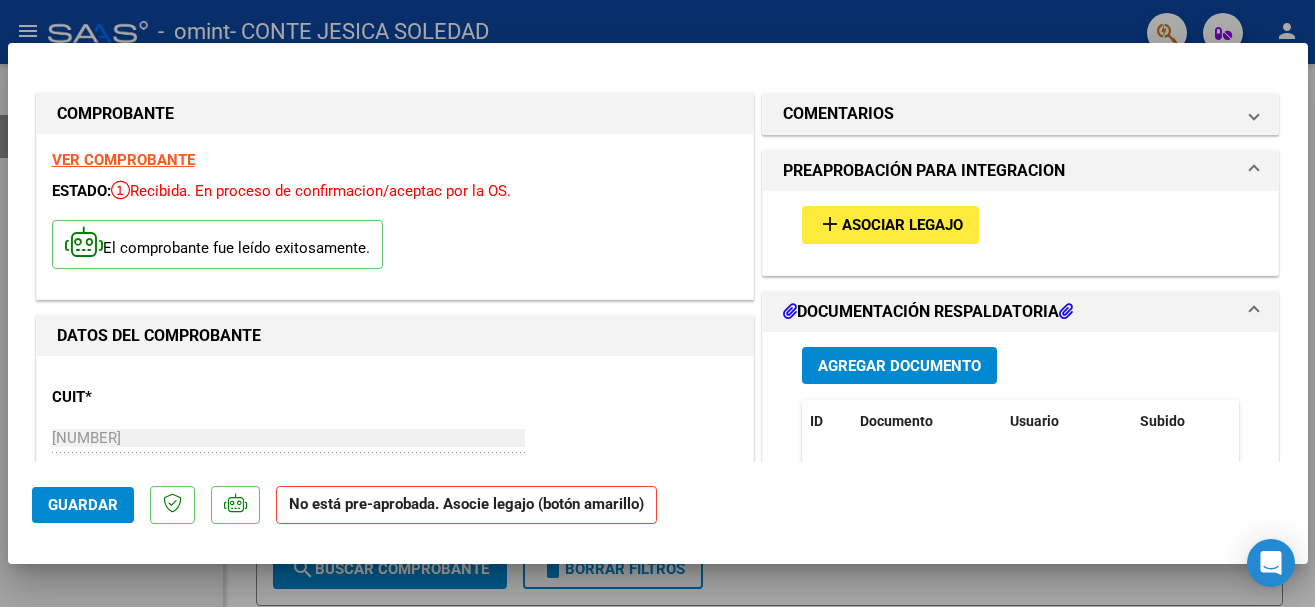 click at bounding box center (657, 303) 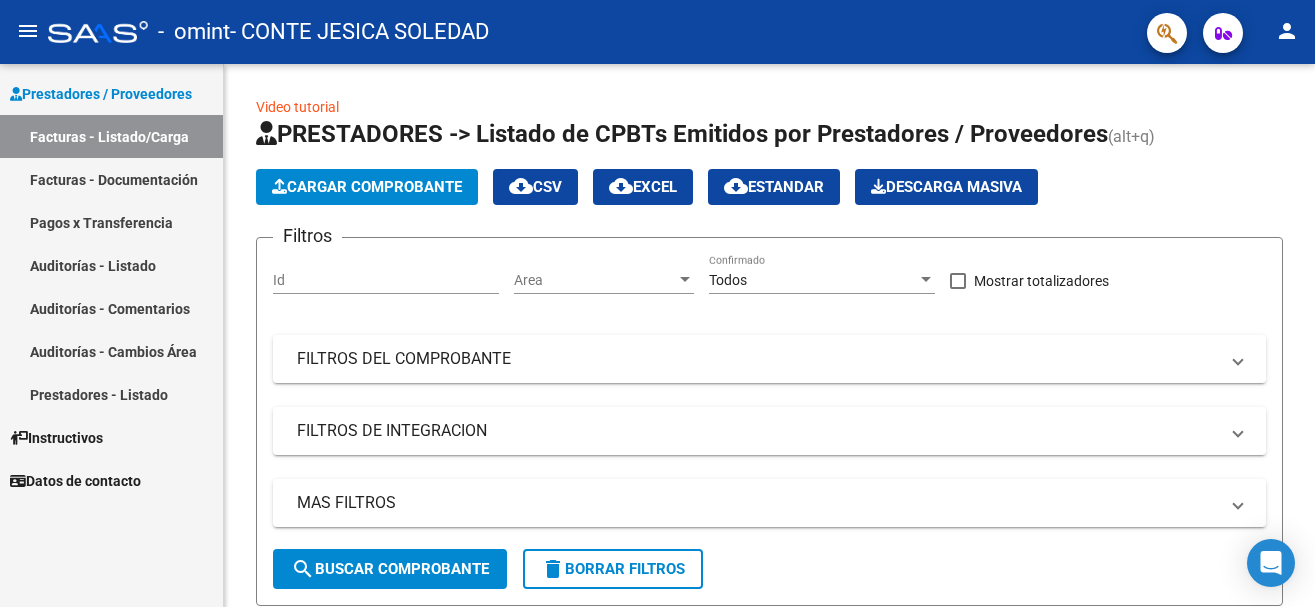 click on "Facturas - Documentación" at bounding box center [111, 179] 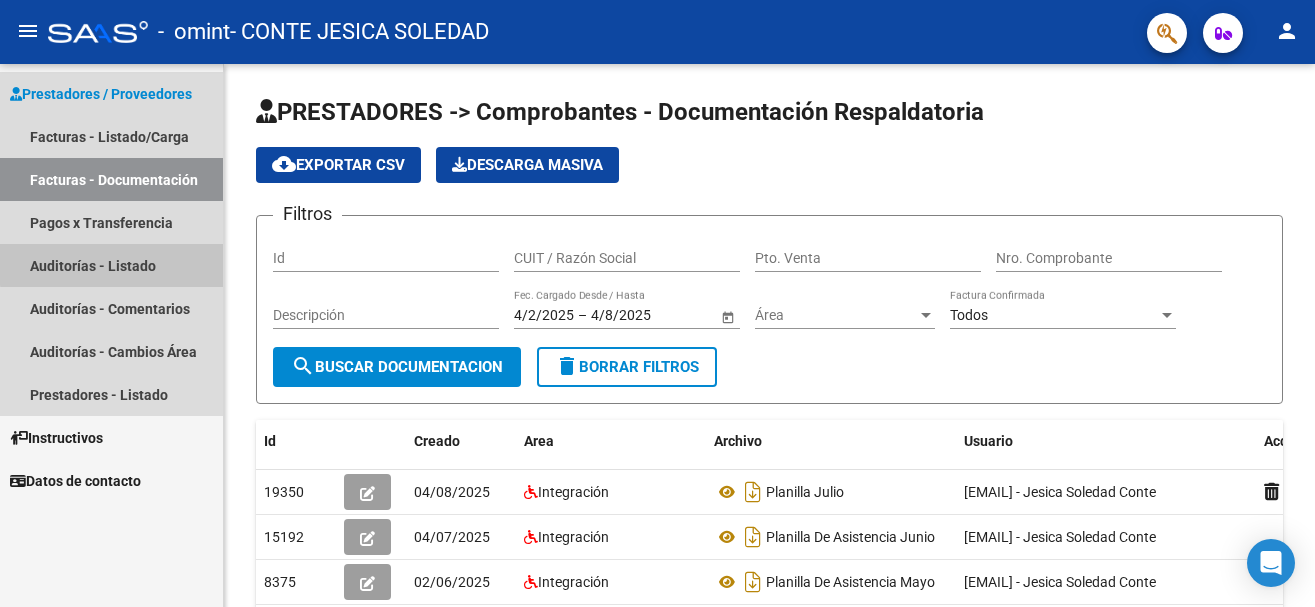 click on "Auditorías - Listado" at bounding box center (111, 265) 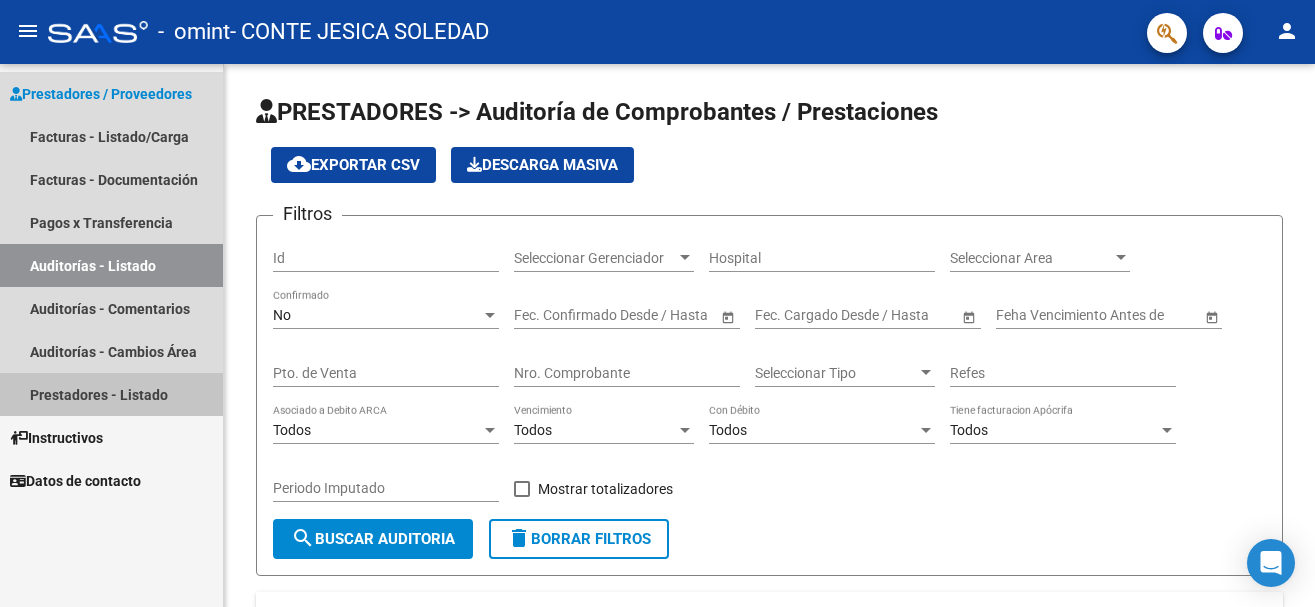click on "Prestadores - Listado" at bounding box center [111, 394] 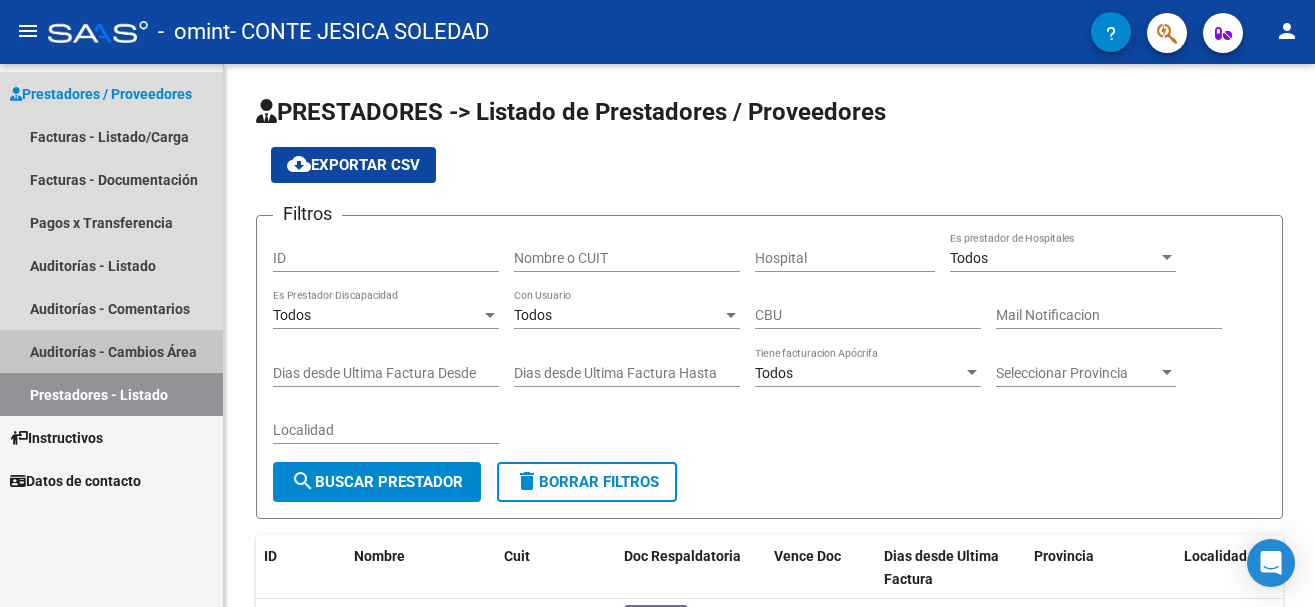 click on "Auditorías - Cambios Área" at bounding box center [111, 351] 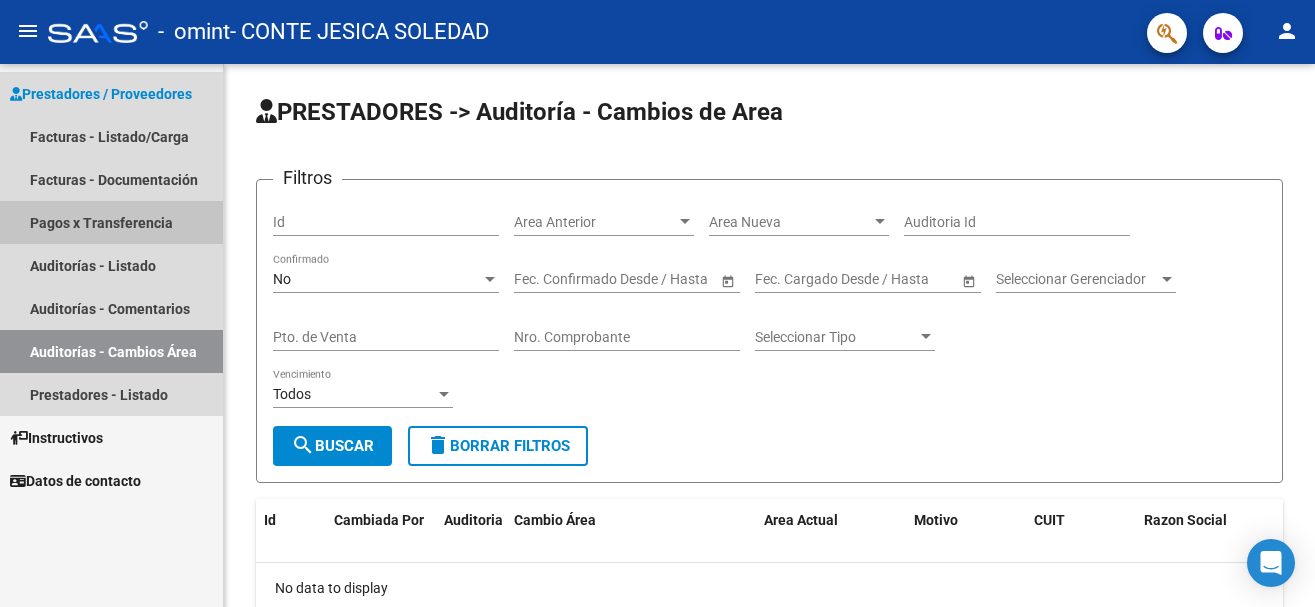 click on "Pagos x Transferencia" at bounding box center (111, 222) 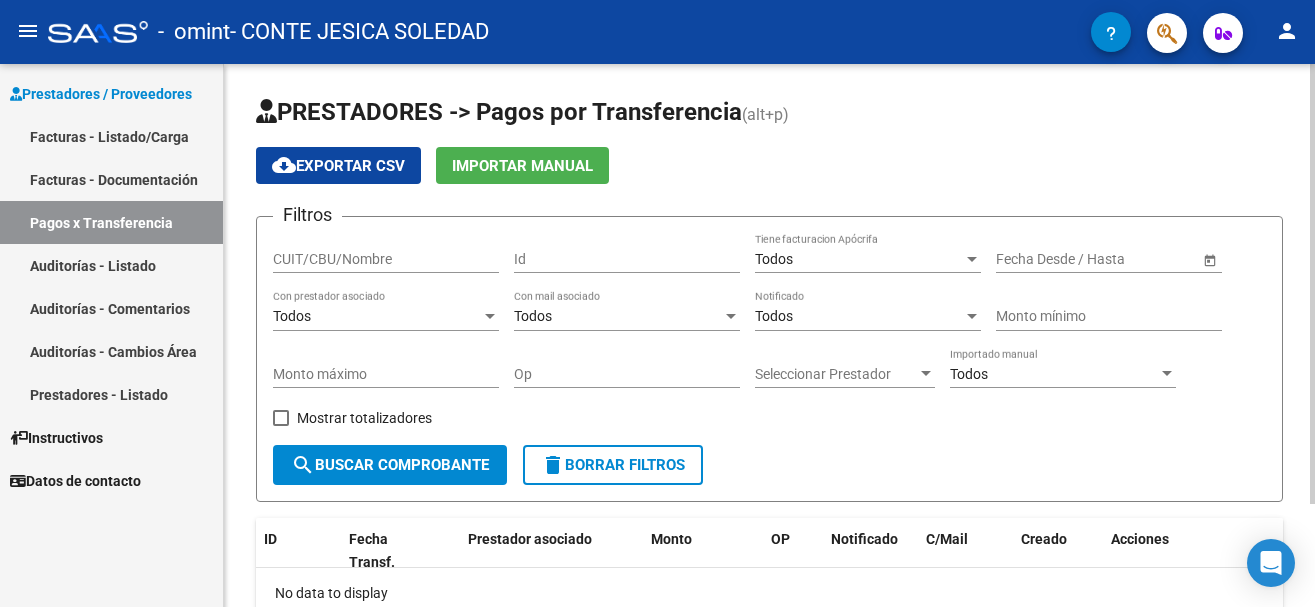 scroll, scrollTop: 127, scrollLeft: 0, axis: vertical 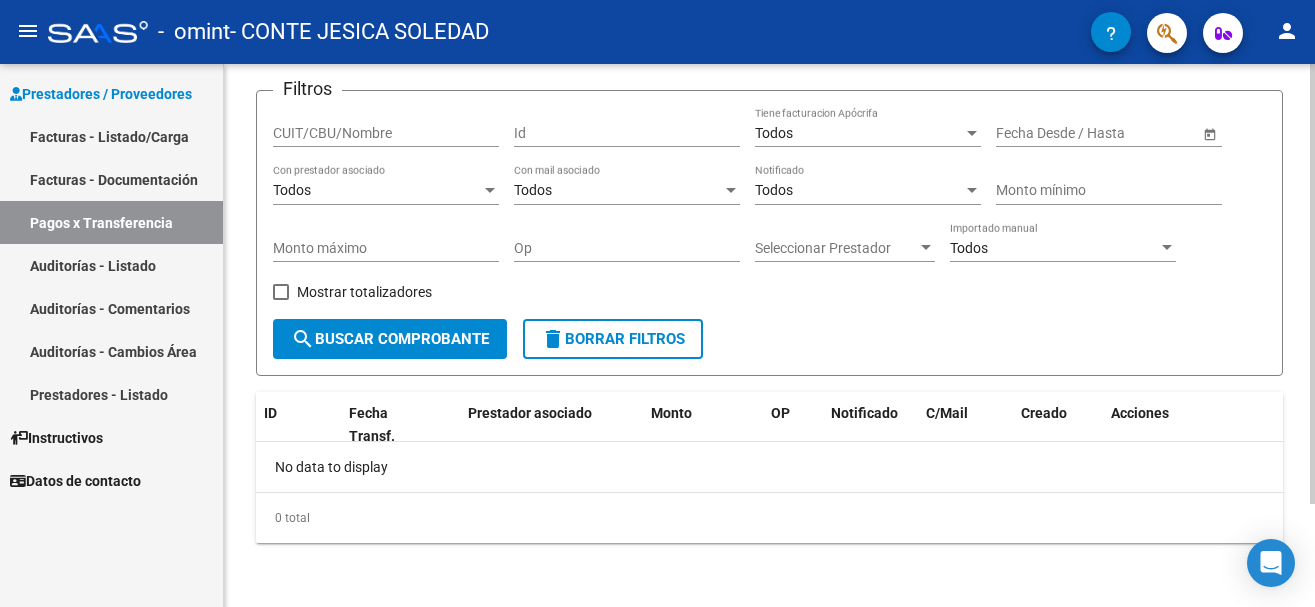 click 